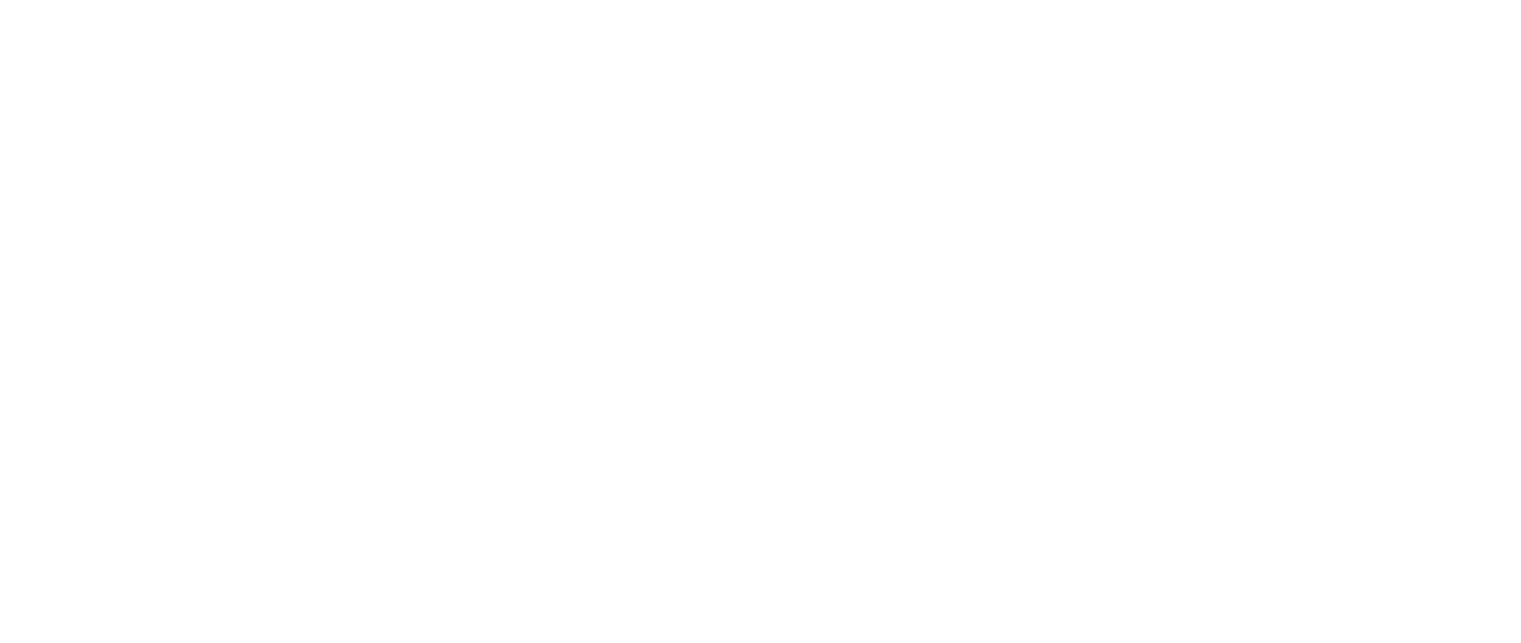 scroll, scrollTop: 0, scrollLeft: 0, axis: both 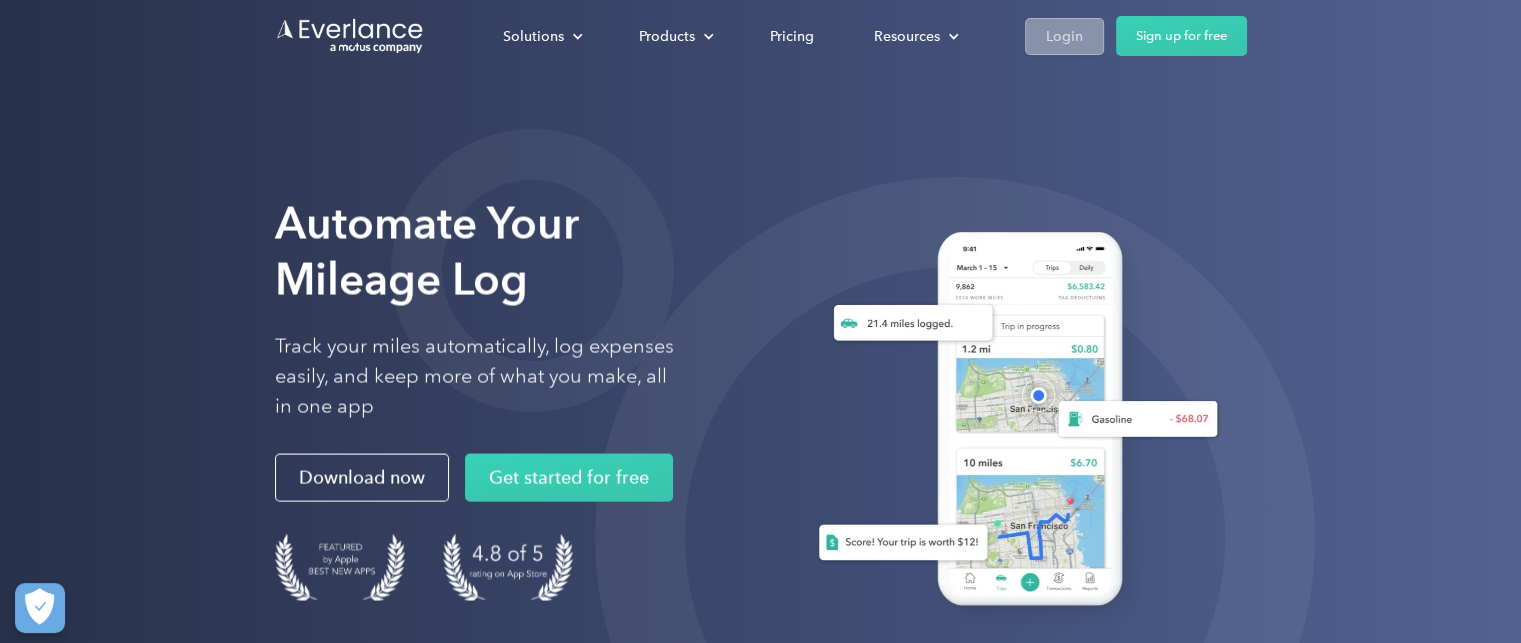 click on "Login" at bounding box center [1064, 36] 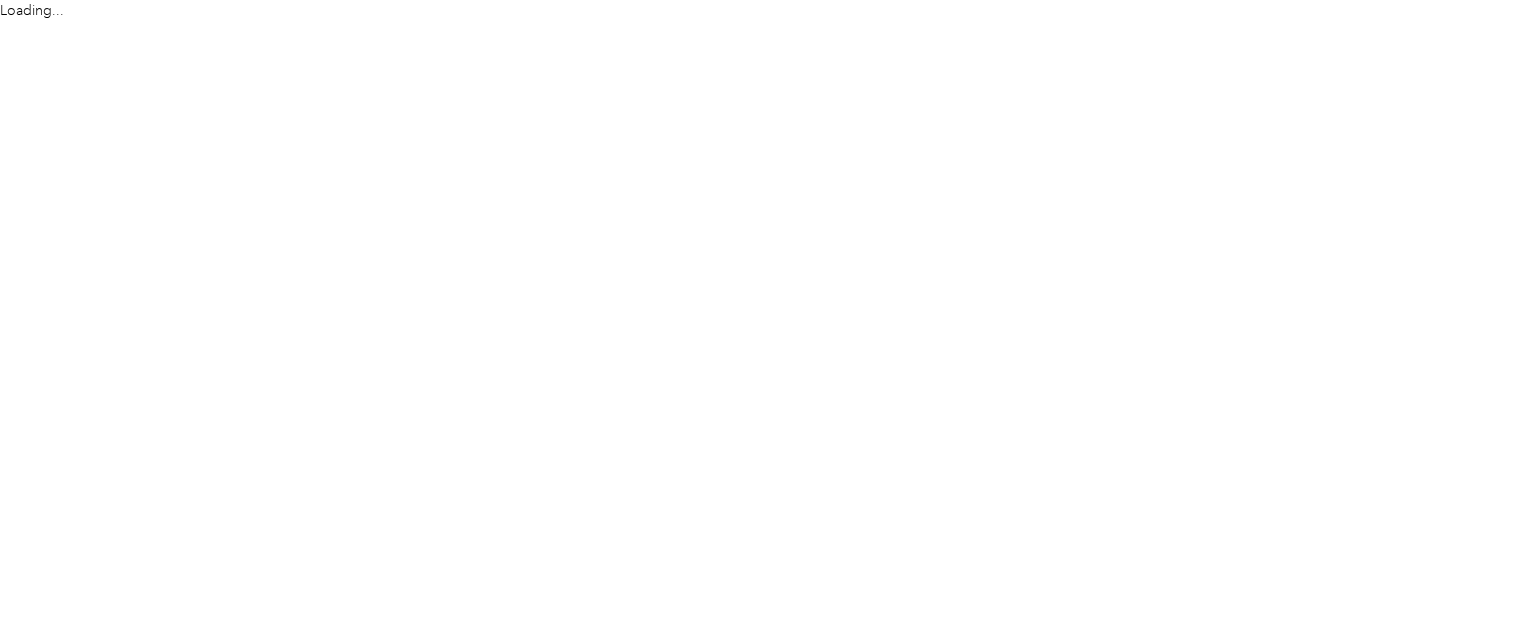 scroll, scrollTop: 0, scrollLeft: 0, axis: both 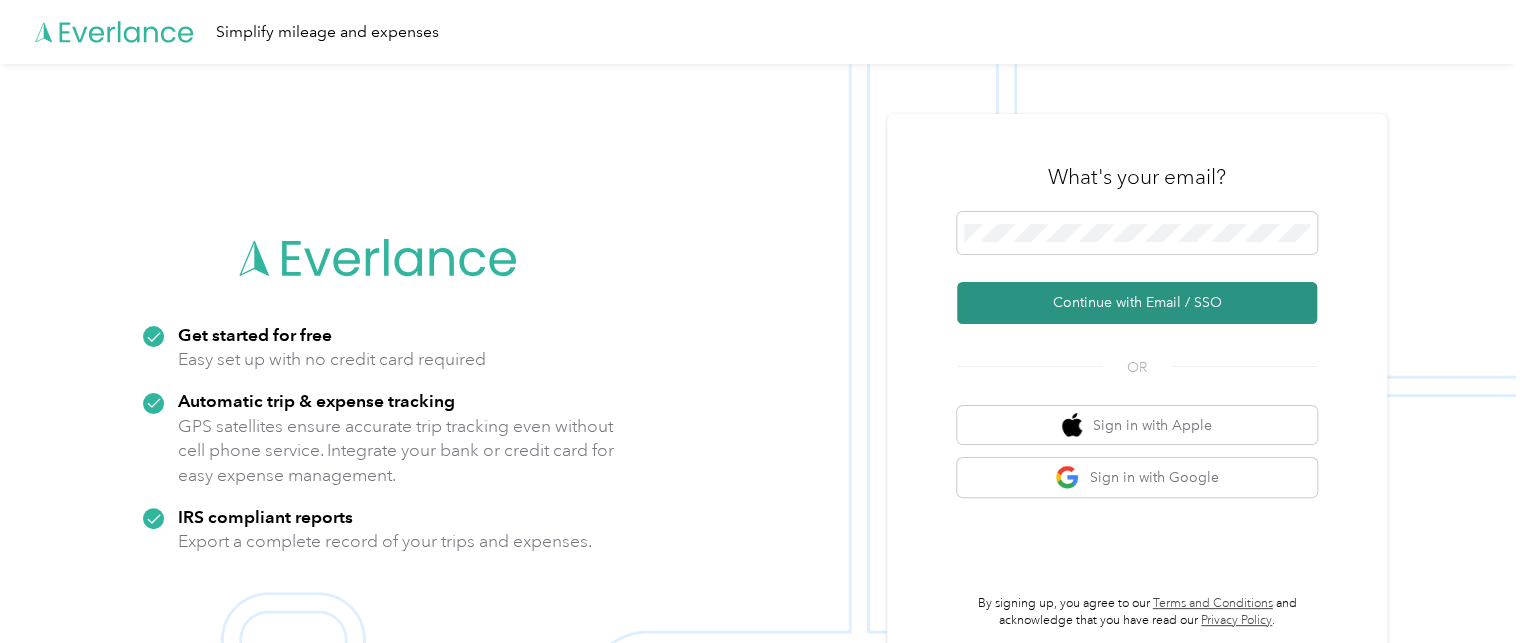 click on "Continue with Email / SSO" at bounding box center (1137, 303) 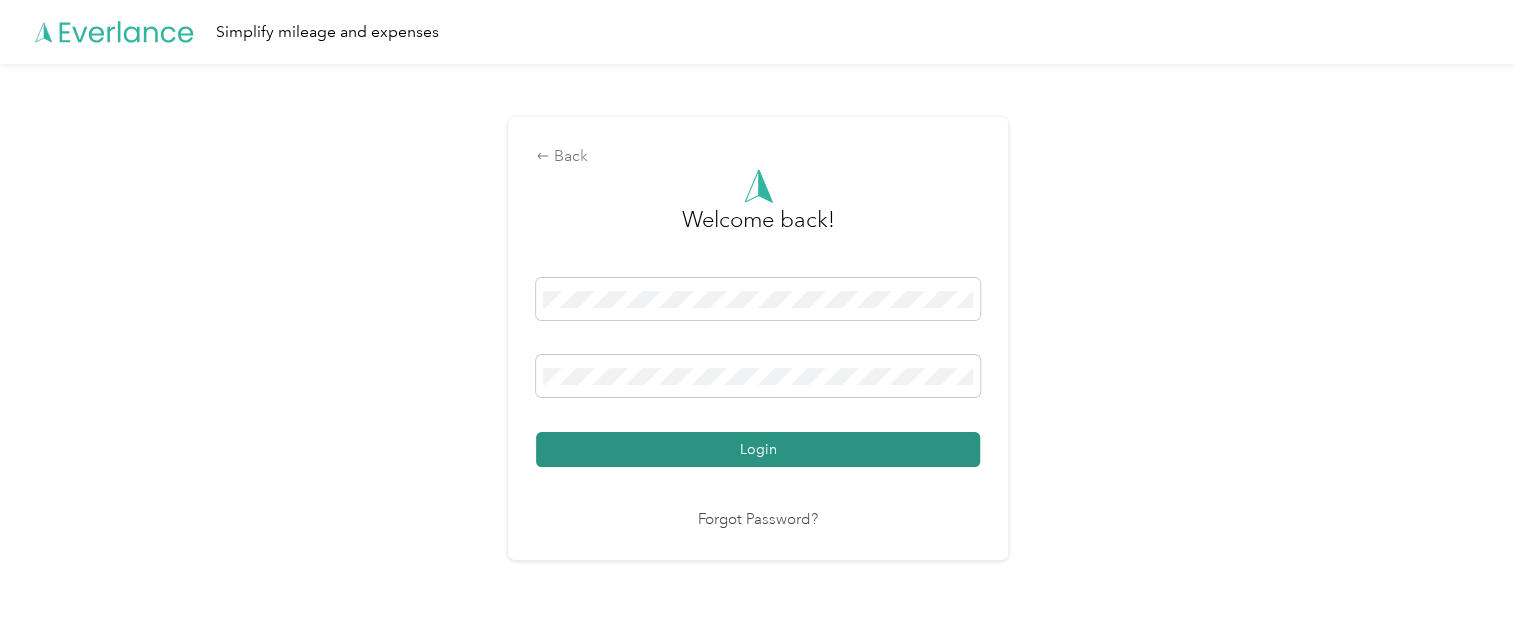 click on "Login" at bounding box center [758, 449] 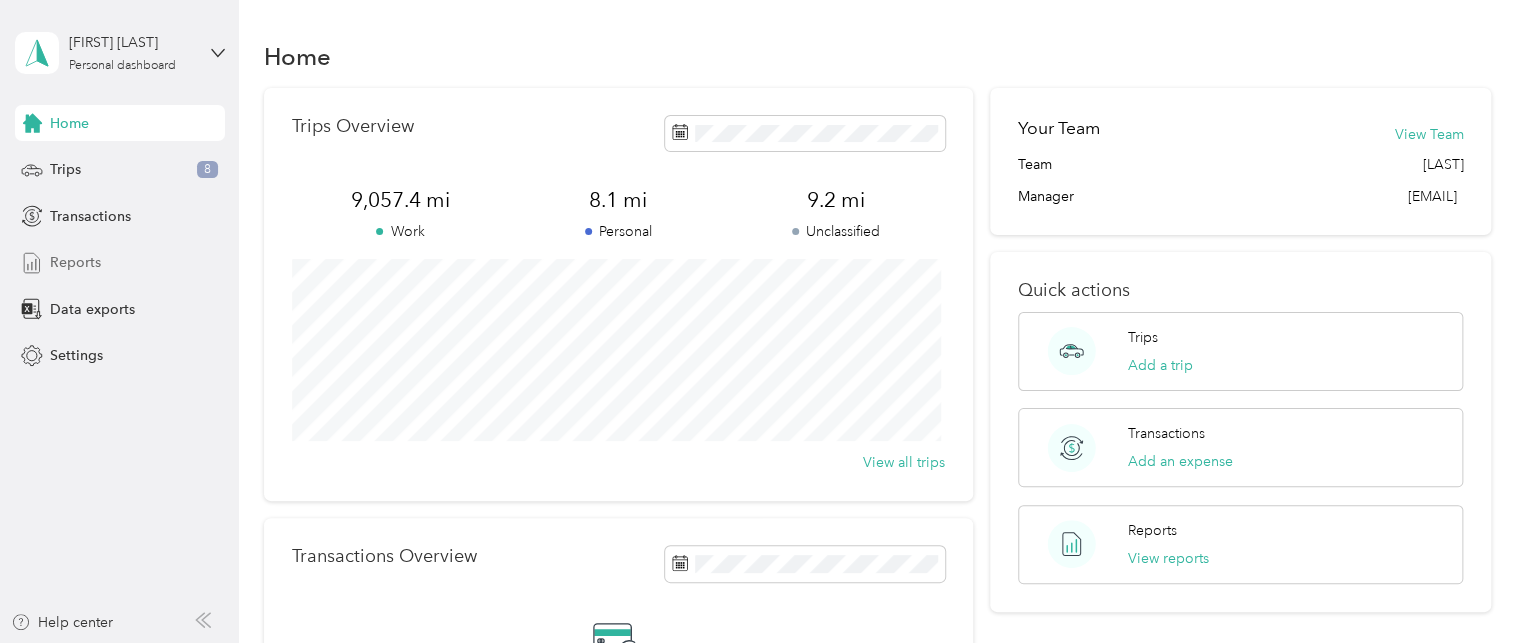 click on "Reports" at bounding box center [75, 262] 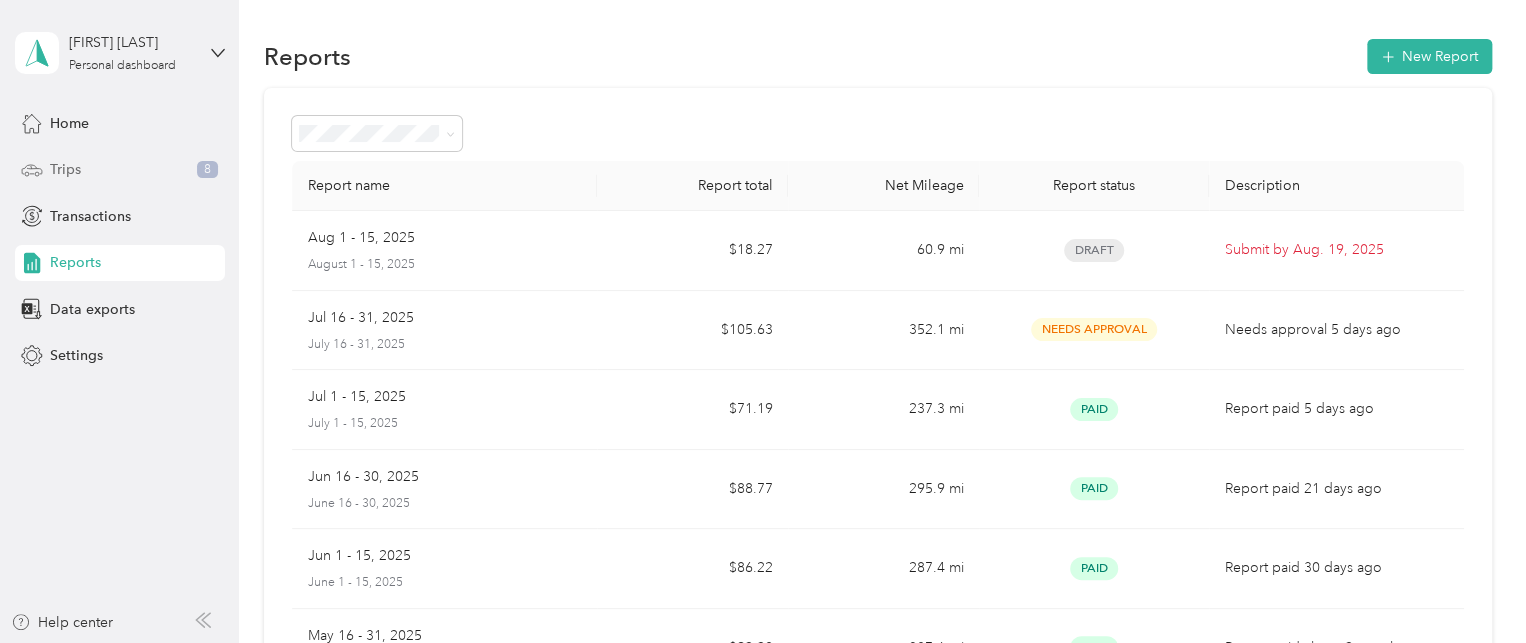 click on "Trips" at bounding box center (65, 169) 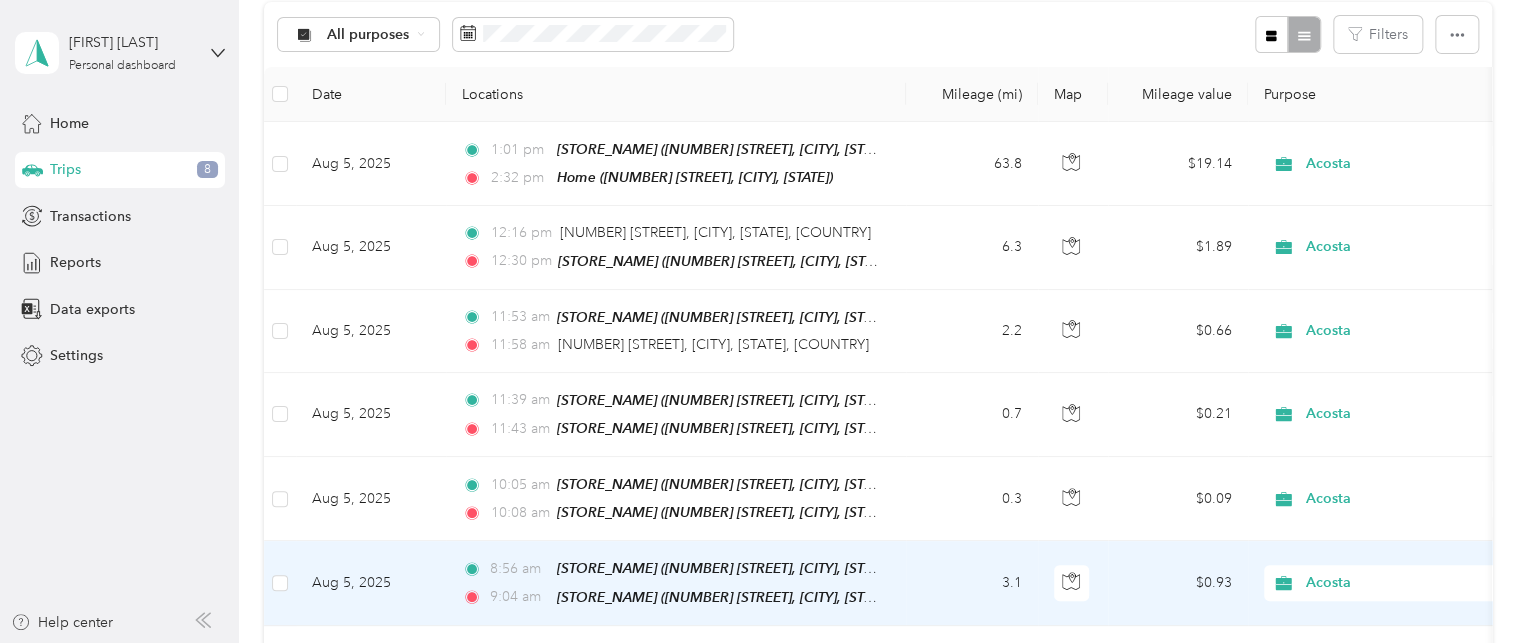 scroll, scrollTop: 200, scrollLeft: 0, axis: vertical 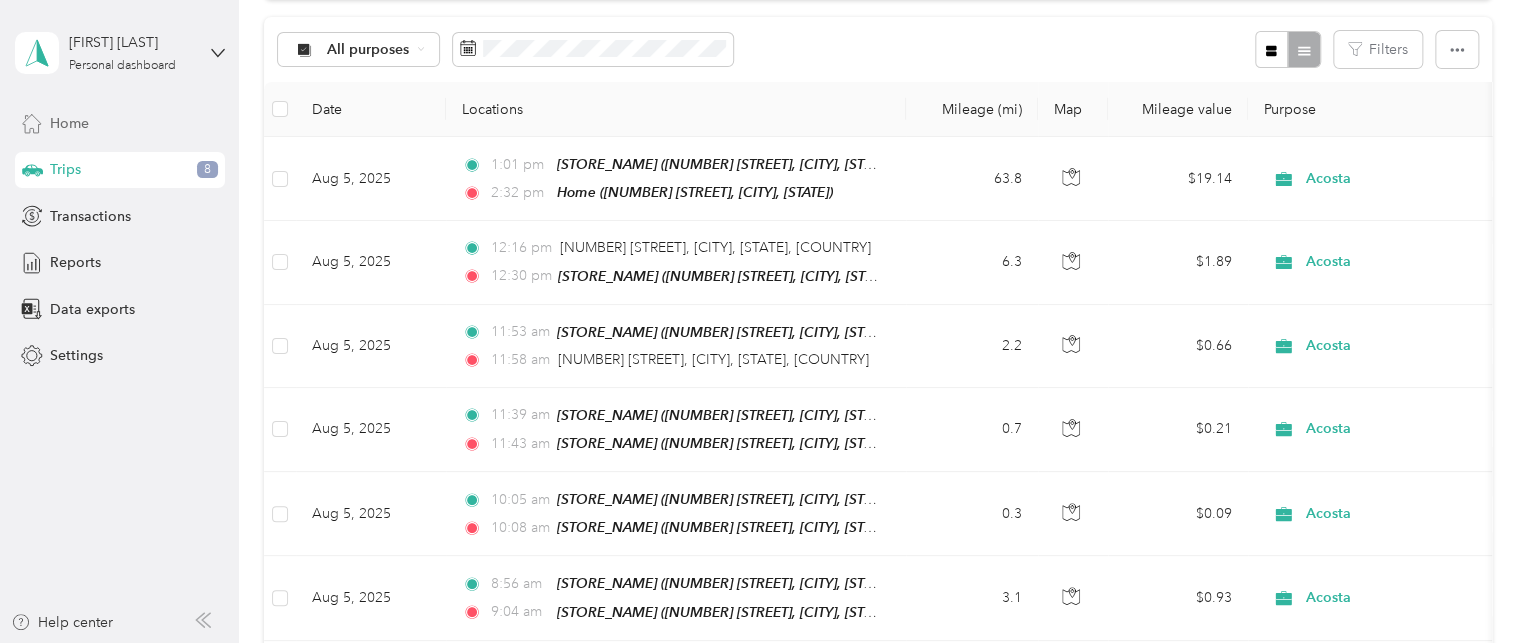 click on "Home" at bounding box center (69, 123) 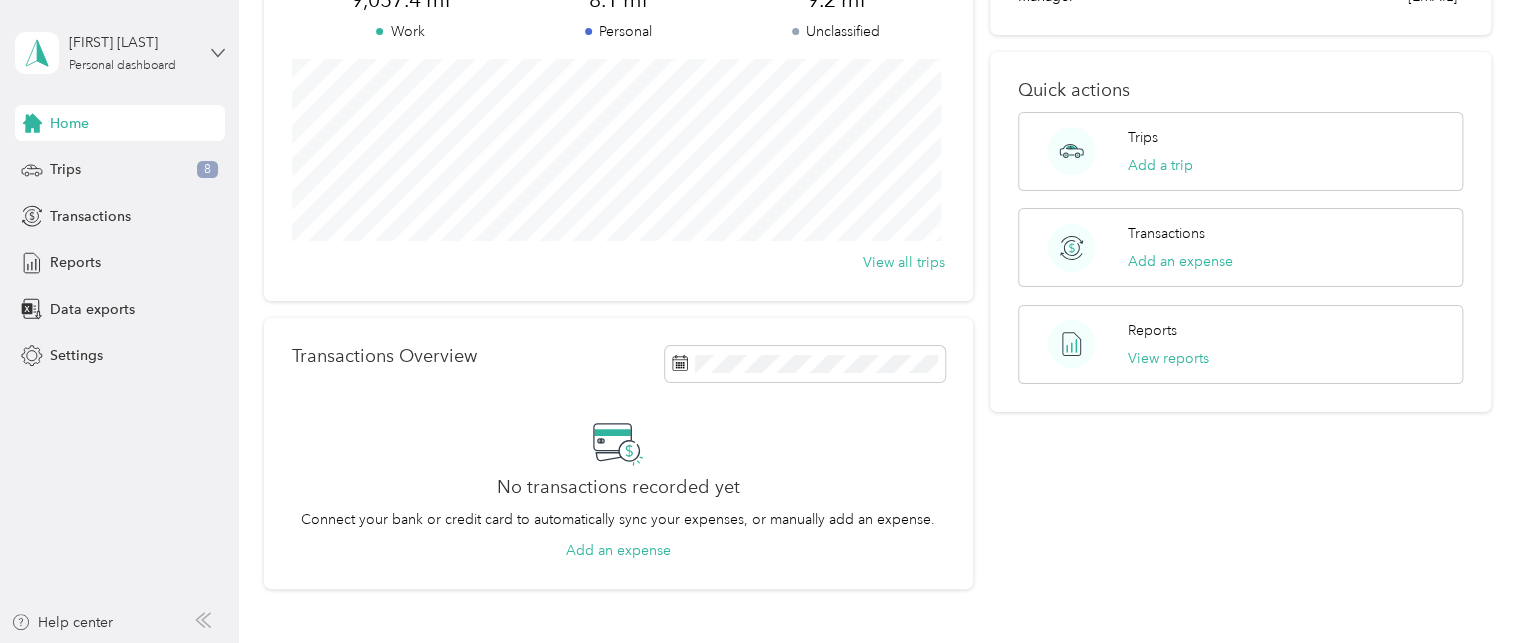 click 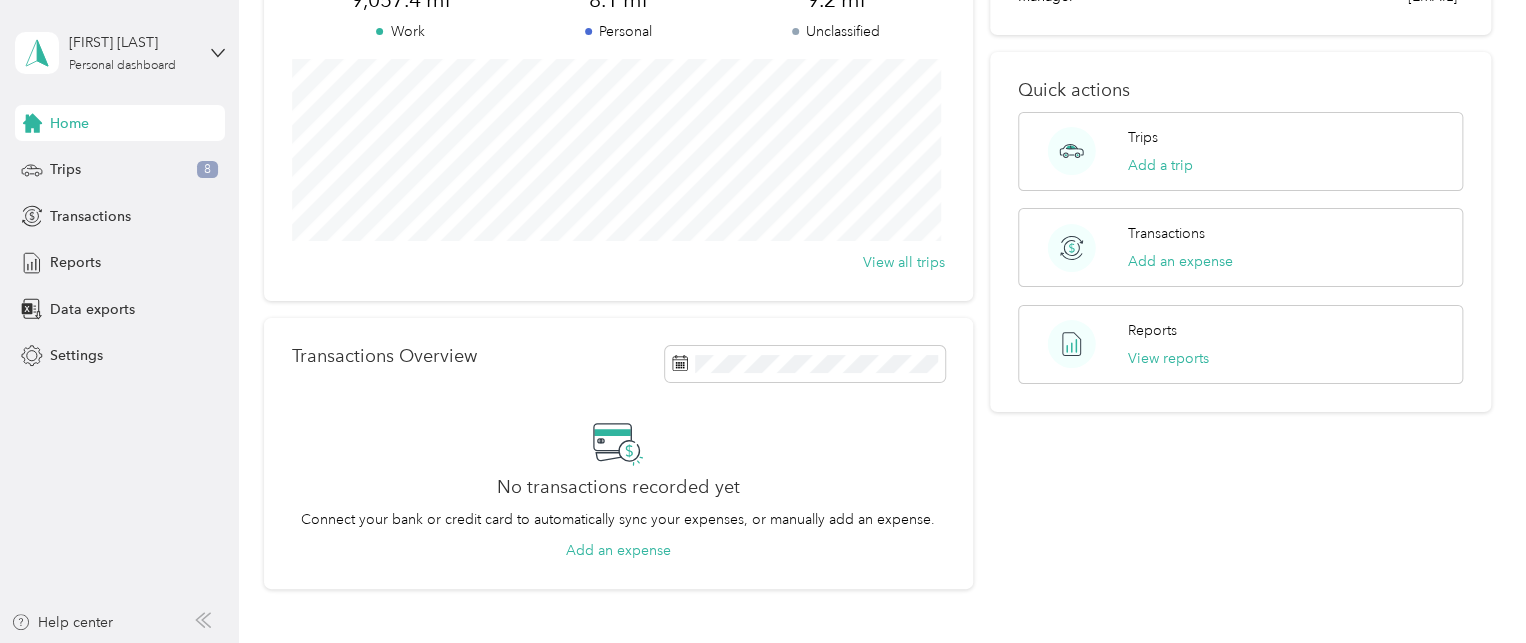 click on "Log out" at bounding box center [70, 155] 